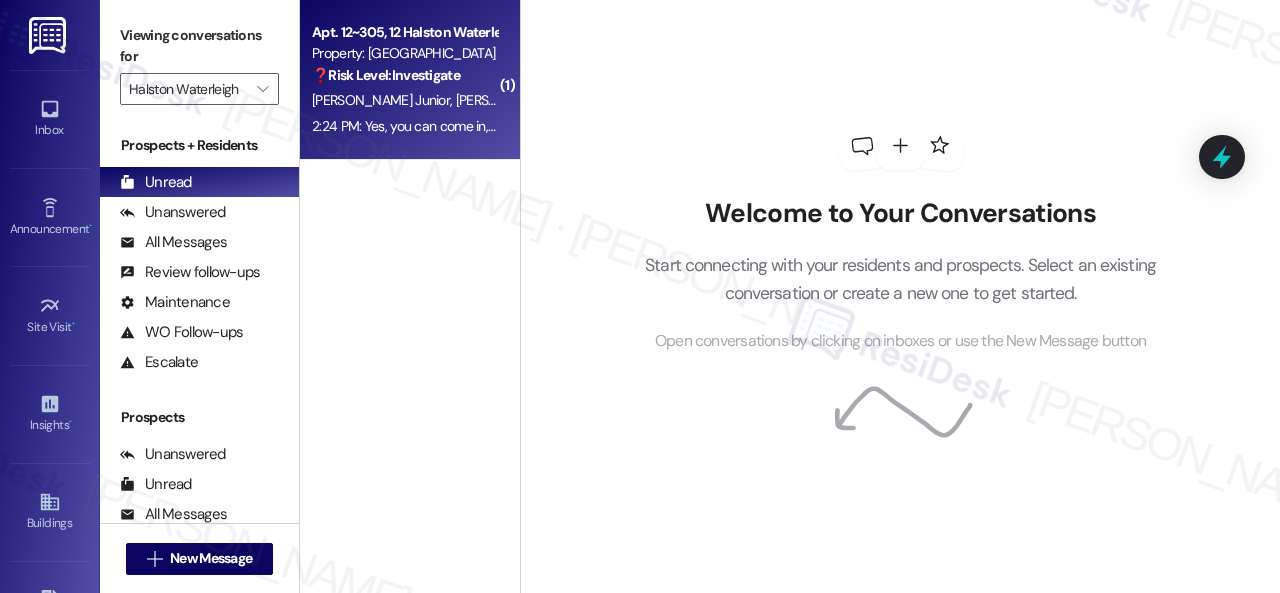 scroll, scrollTop: 0, scrollLeft: 0, axis: both 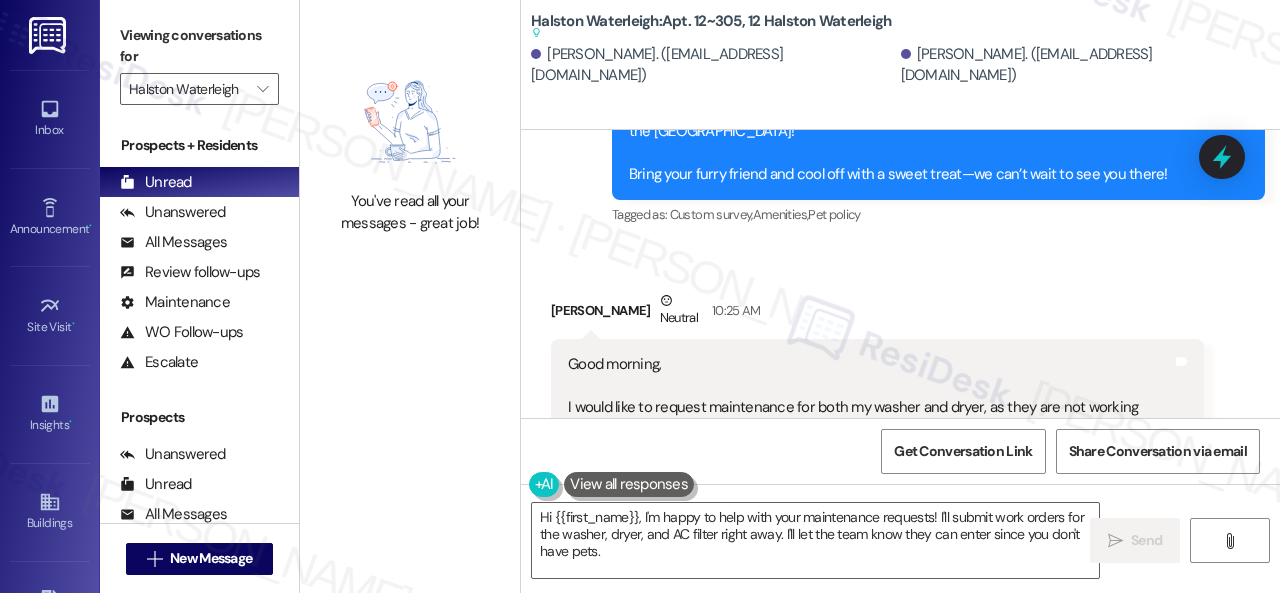 drag, startPoint x: 768, startPoint y: 248, endPoint x: 767, endPoint y: 265, distance: 17.029387 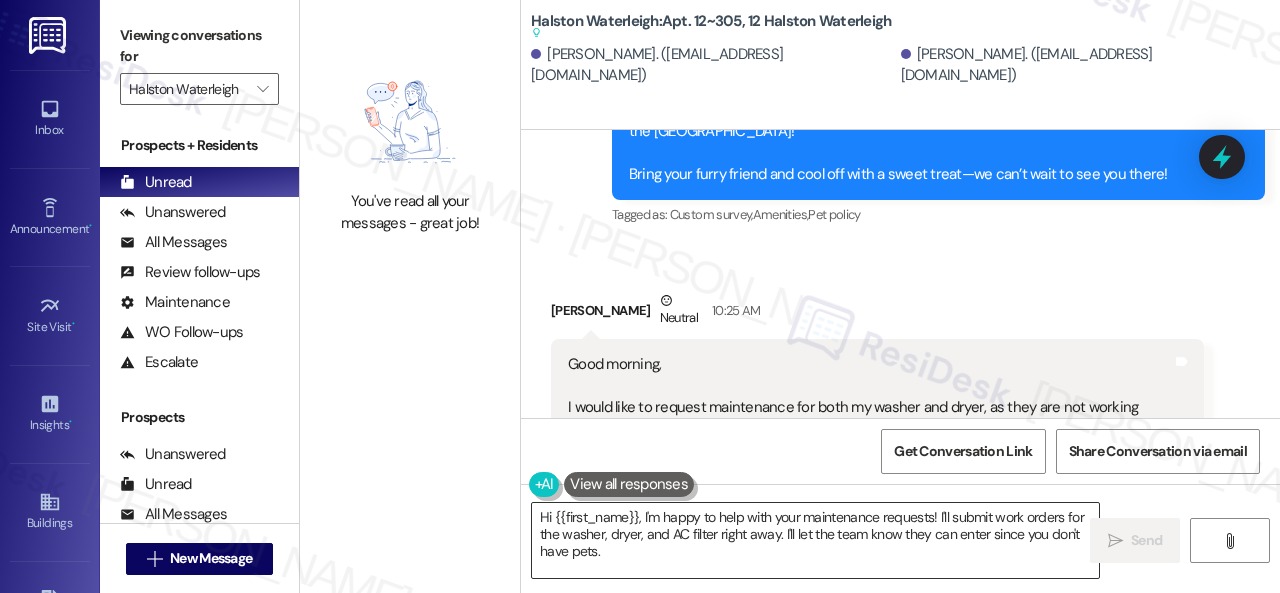 copy on "I would also like to request a replacement for the air conditioner filter, as the current one is very dirty." 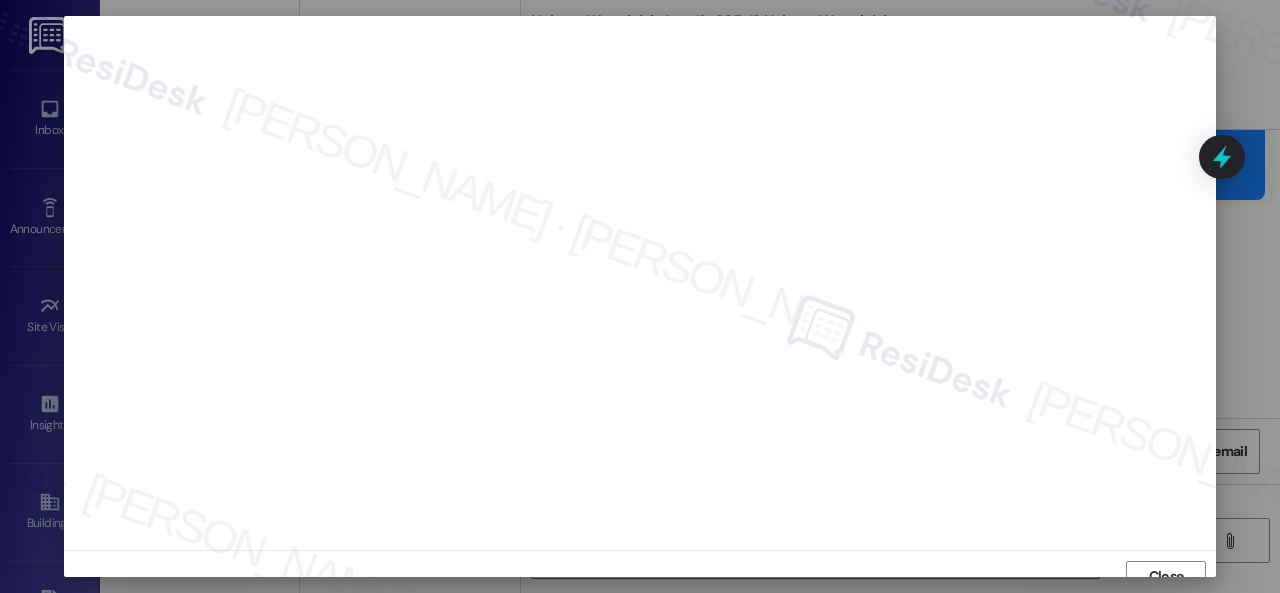 scroll, scrollTop: 15, scrollLeft: 0, axis: vertical 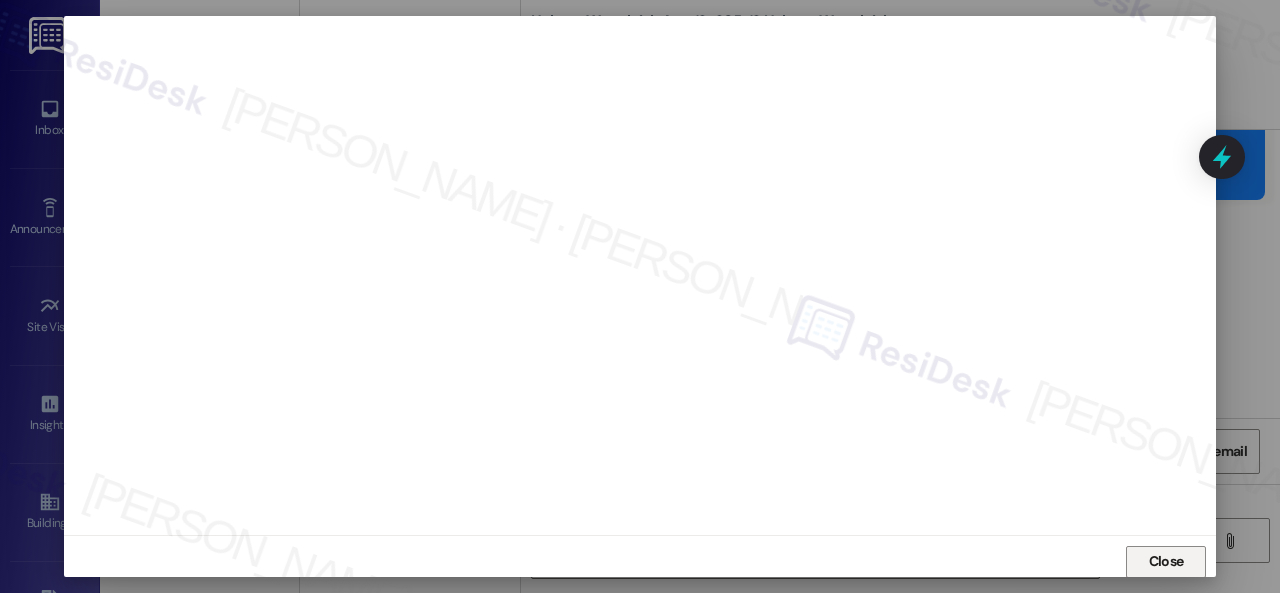 click on "Close" at bounding box center (1166, 561) 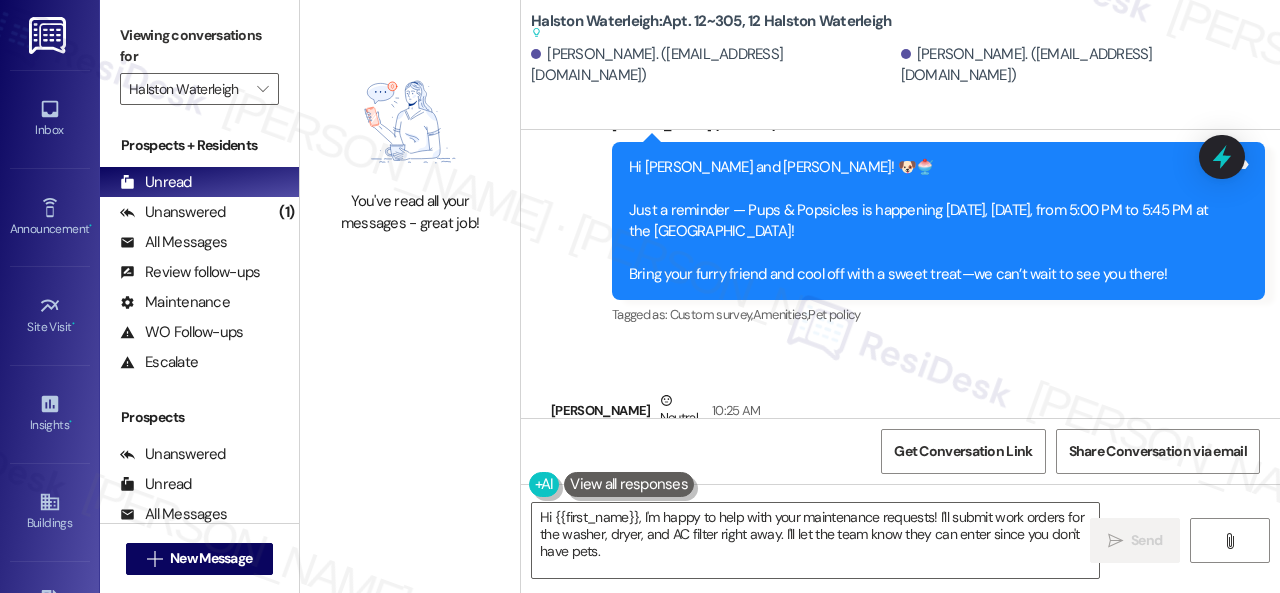 scroll, scrollTop: 20002, scrollLeft: 0, axis: vertical 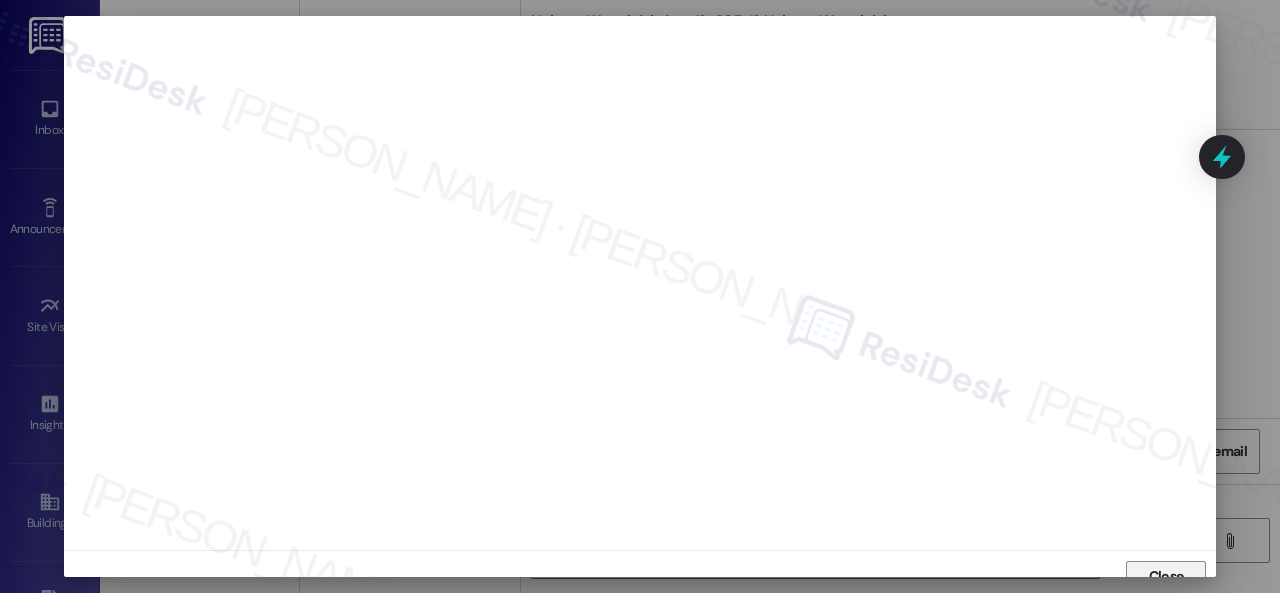 click on "Close" at bounding box center [1166, 577] 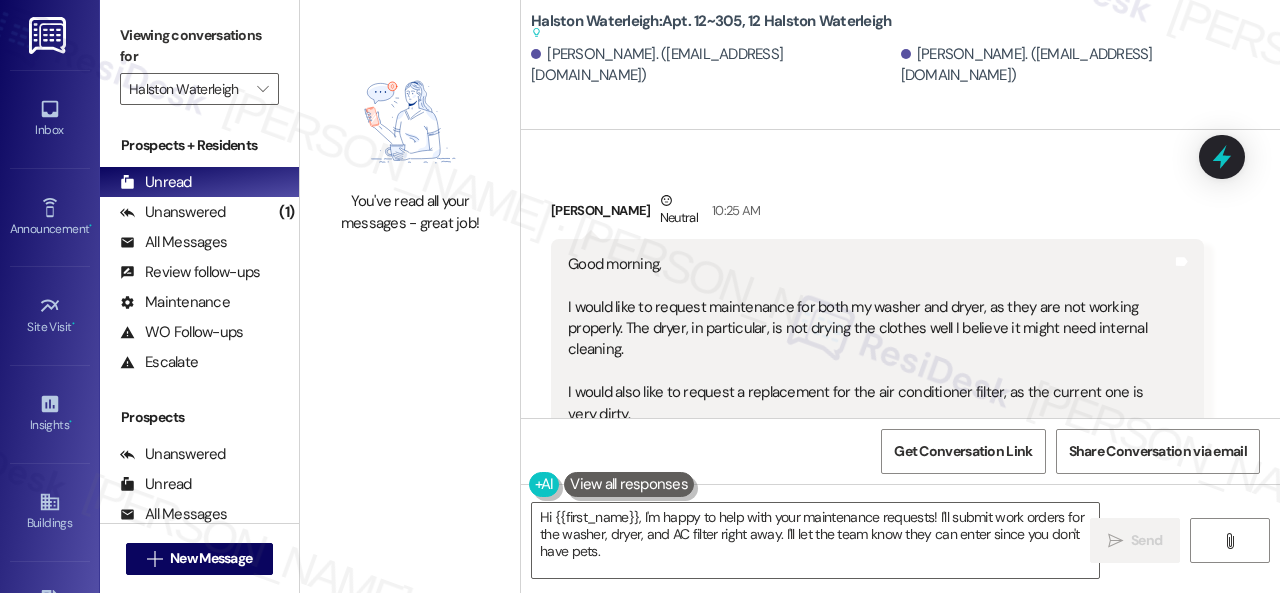 click on "Received via SMS Maria Branco   Neutral 10:25 AM Good morning,
I would like to request maintenance for both my washer and dryer, as they are not working properly. The dryer, in particular, is not drying the clothes well I believe it might need internal cleaning.
I would also like to request a replacement for the air conditioner filter, as the current one is very dirty.
Thank you in advance for your attention.
Have a great day!
Tags and notes Tagged as:   Heat or a/c ,  Click to highlight conversations about Heat or a/c Maintenance ,  Click to highlight conversations about Maintenance Cleanliness ,  Click to highlight conversations about Cleanliness High risk ,  Click to highlight conversations about High risk Maintenance request Click to highlight conversations about Maintenance request  Related guidelines Show suggestions" at bounding box center (877, 391) 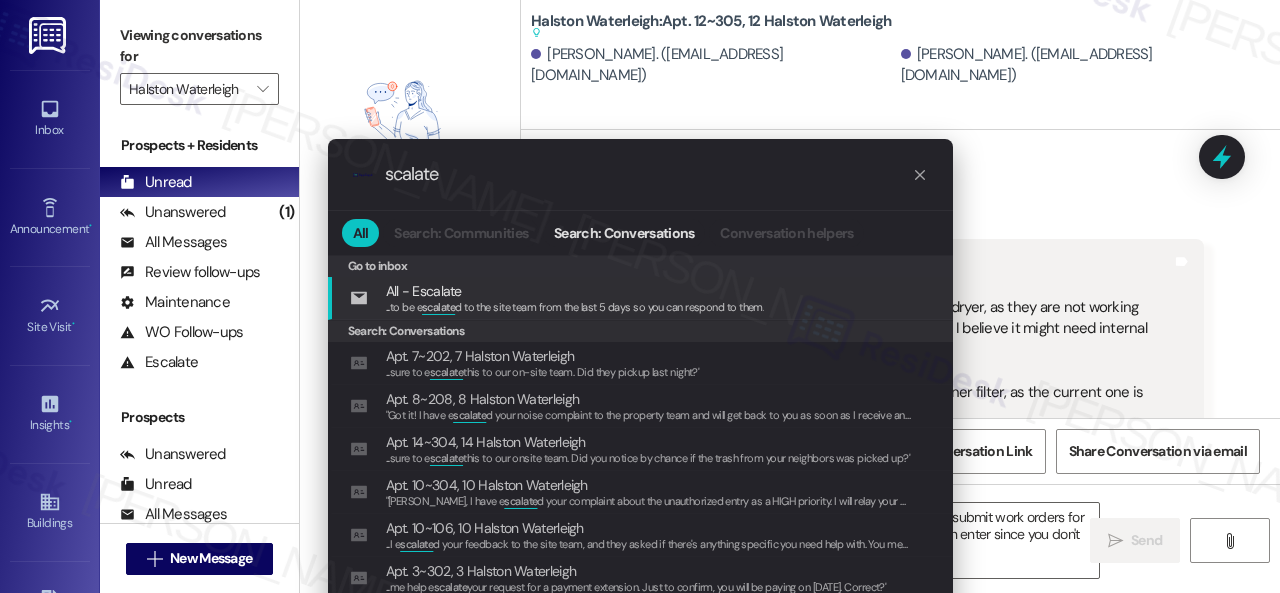 click on "scalate" at bounding box center (648, 174) 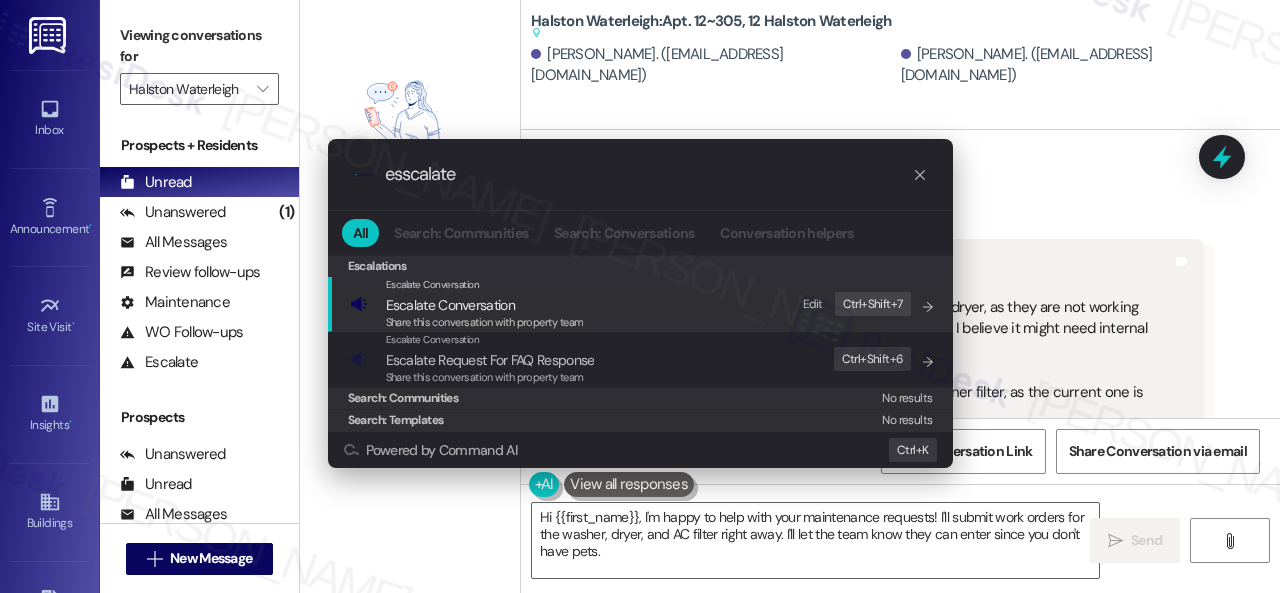 type on "esscalate" 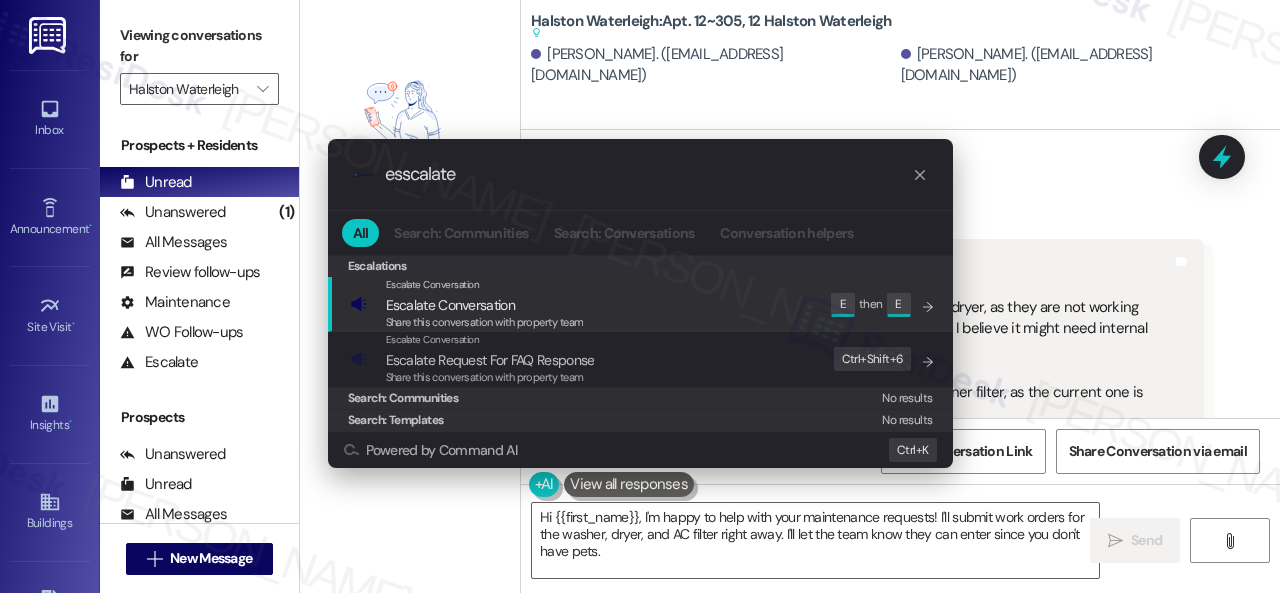 click 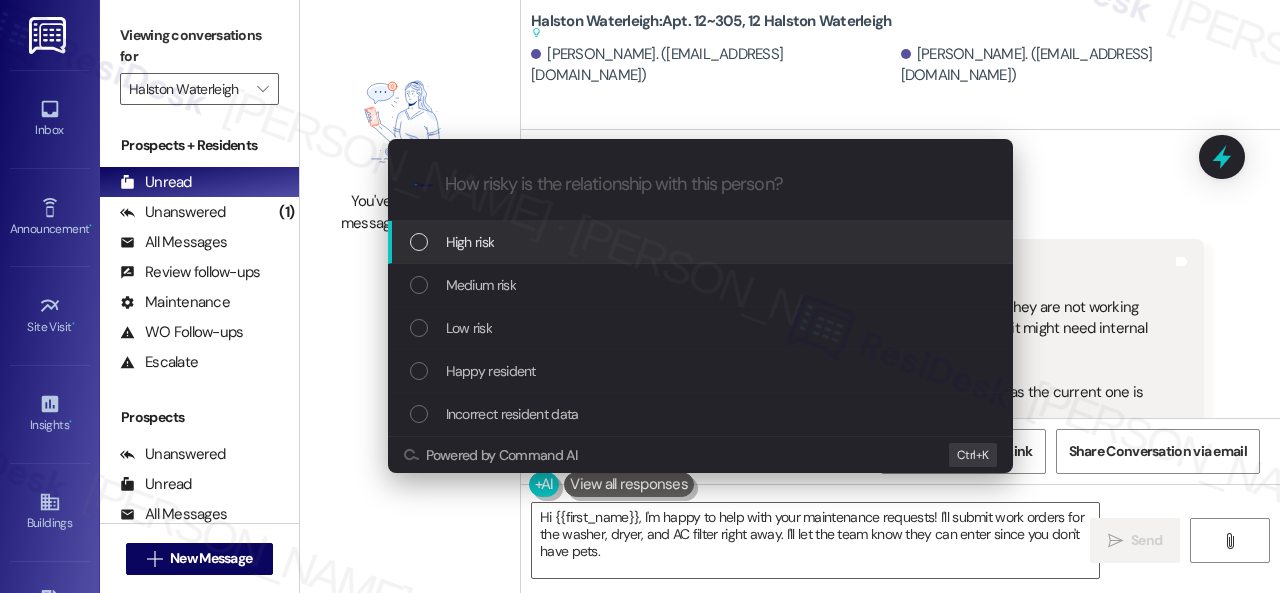 click on "High risk" at bounding box center [470, 242] 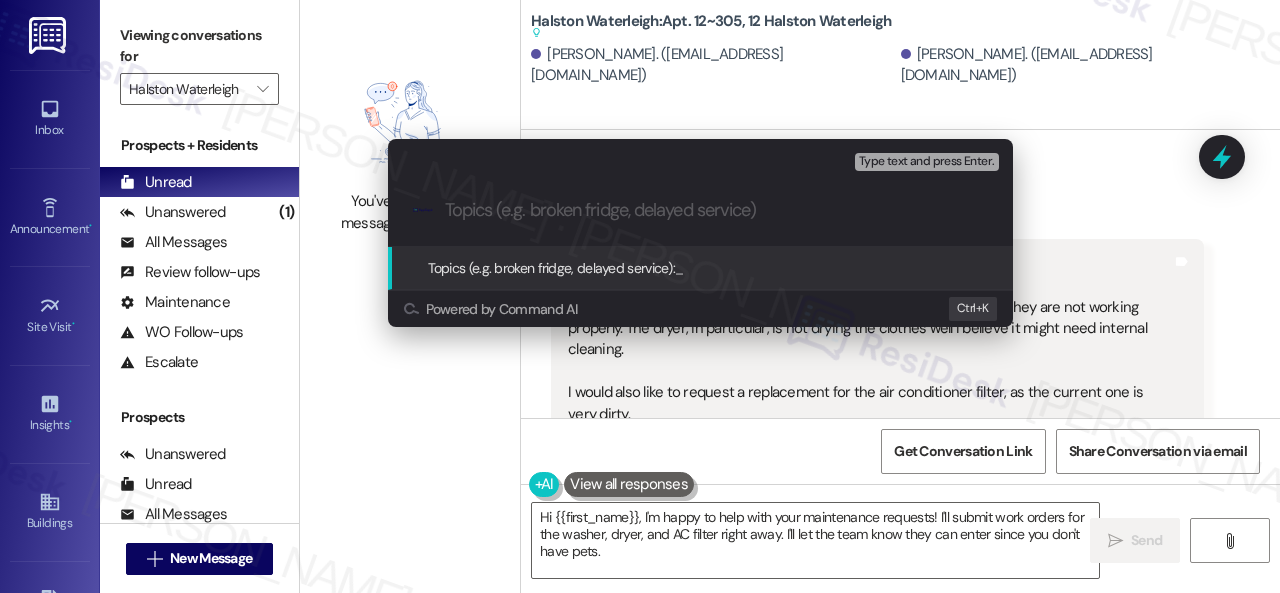 paste on "New work order/s submitted - Dryer and air filter issues" 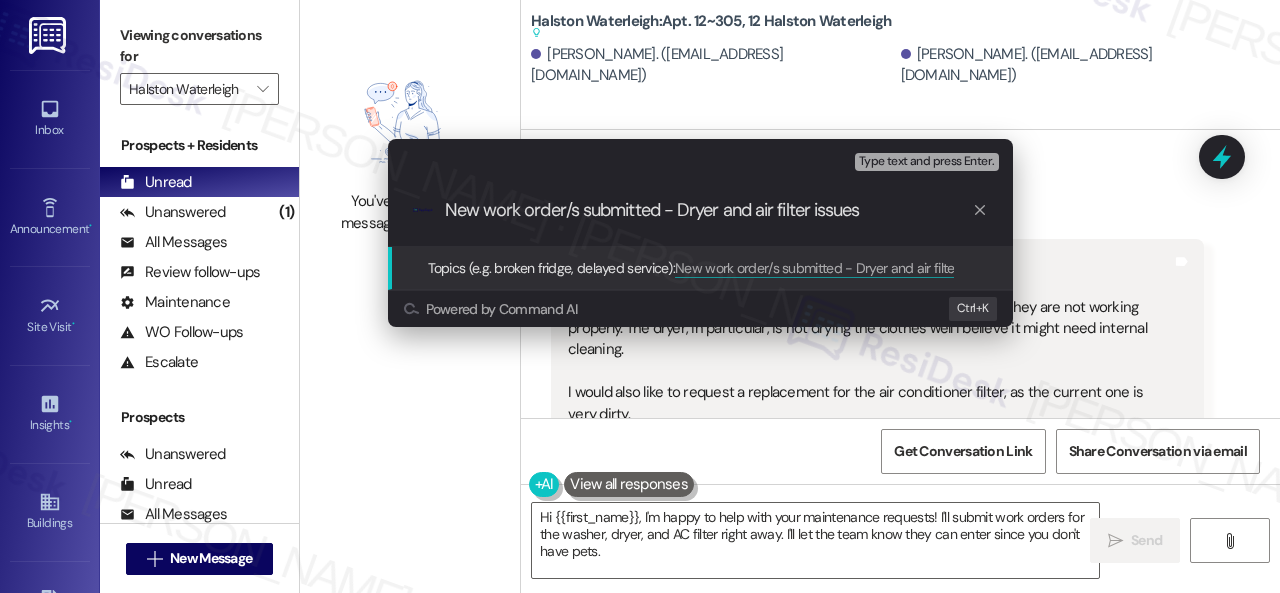 type 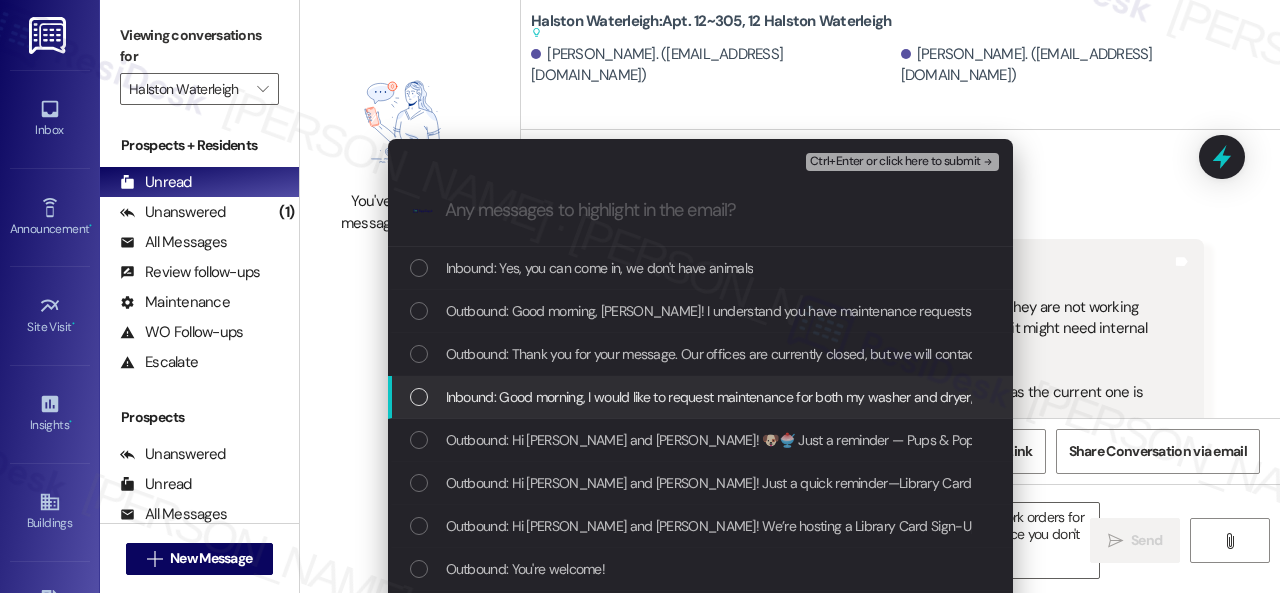 click on "Inbound: Good morning,
I would like to request maintenance for both my washer and dryer, as they are not working properly. The dryer, in particular, is not drying the clothes well I believe it might need internal cleaning.
I would also like to request a replacement for the air conditioner filter, as the current one is very dirty.
Thank you in advance for your attention.
Have a great day!" at bounding box center (1534, 397) 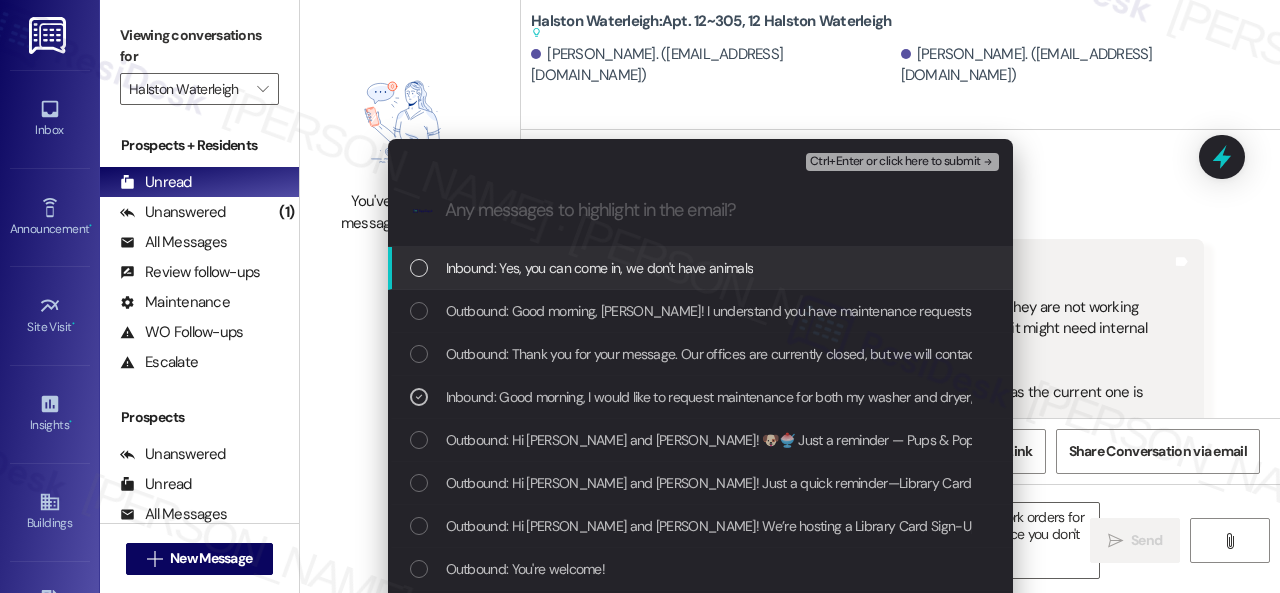 click on "Ctrl+Enter or click here to submit" at bounding box center [895, 162] 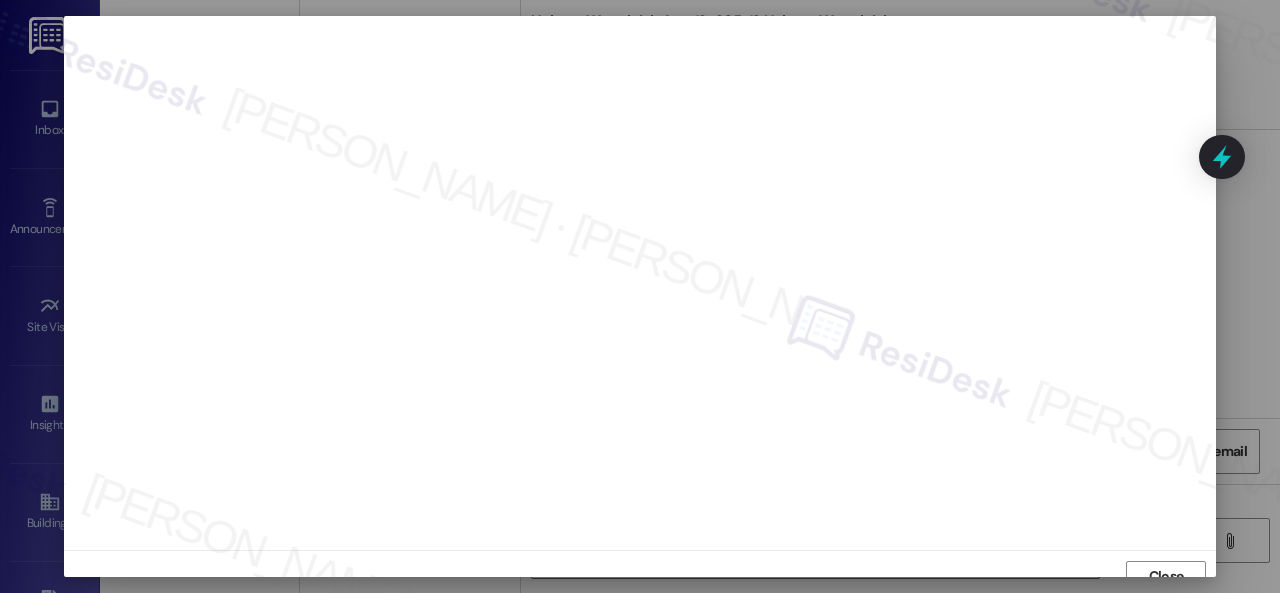 scroll, scrollTop: 15, scrollLeft: 0, axis: vertical 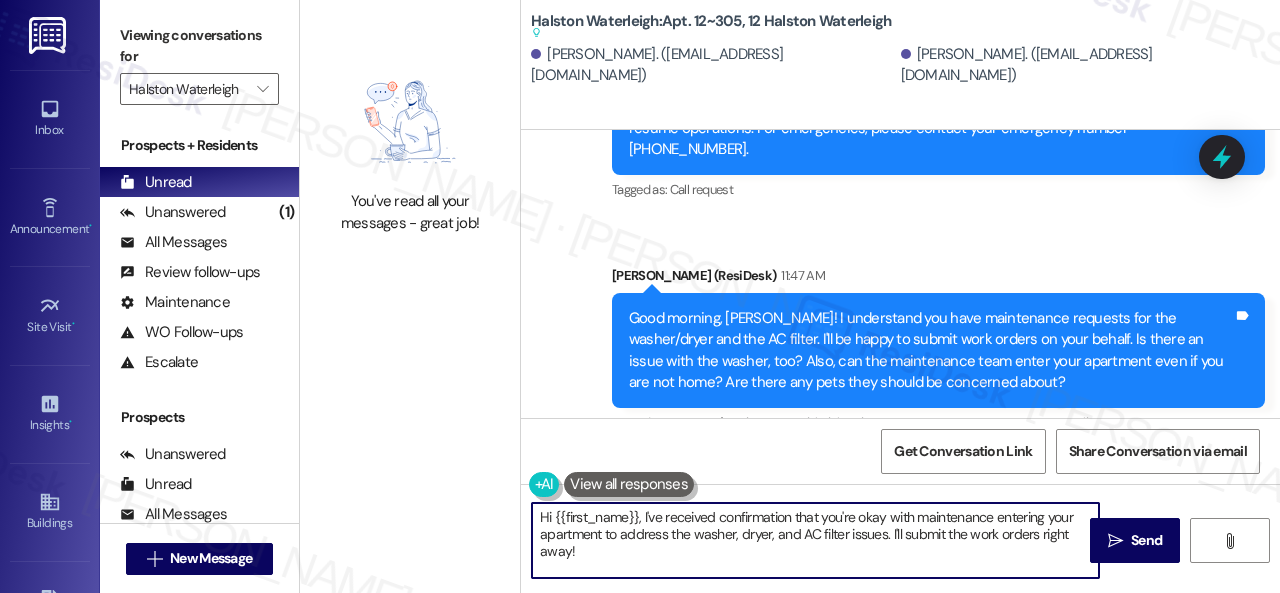 drag, startPoint x: 605, startPoint y: 559, endPoint x: 451, endPoint y: 497, distance: 166.01205 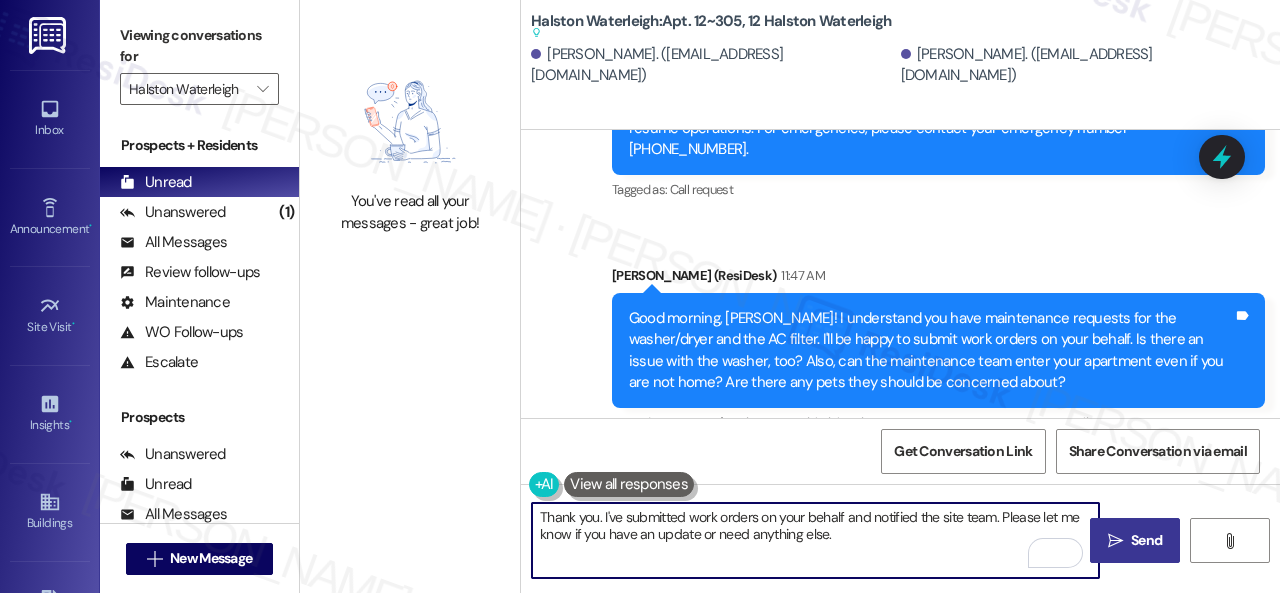 type on "Thank you. I've submitted work orders on your behalf and notified the site team. Please let me know if you have an update or need anything else." 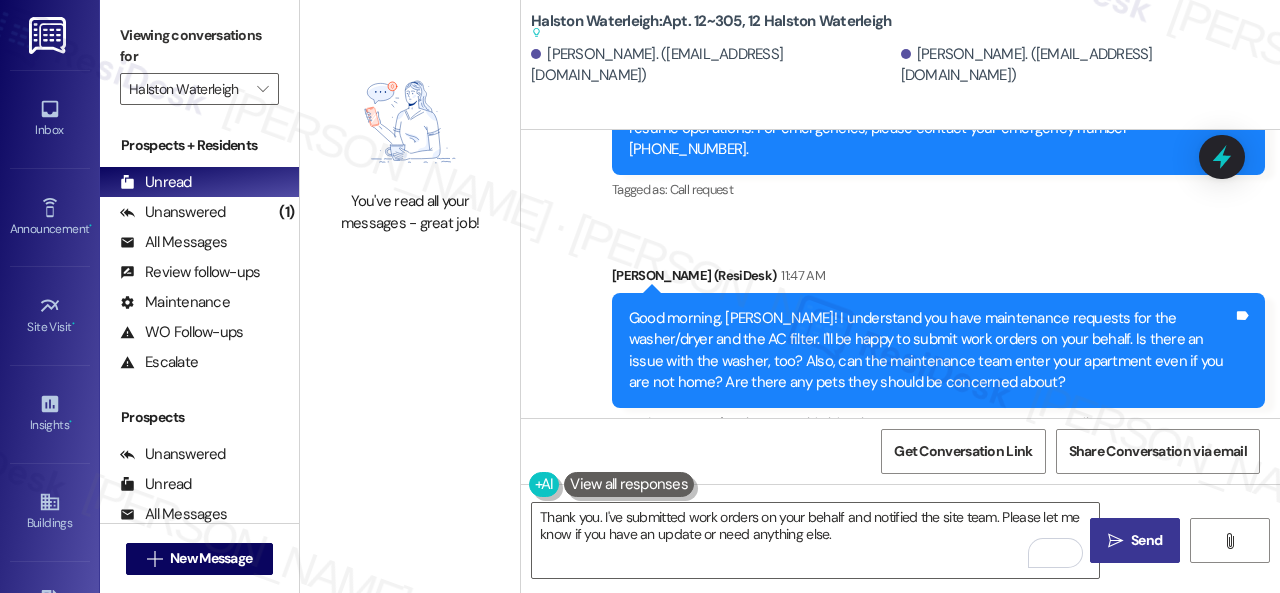 click on "Send" at bounding box center [1146, 540] 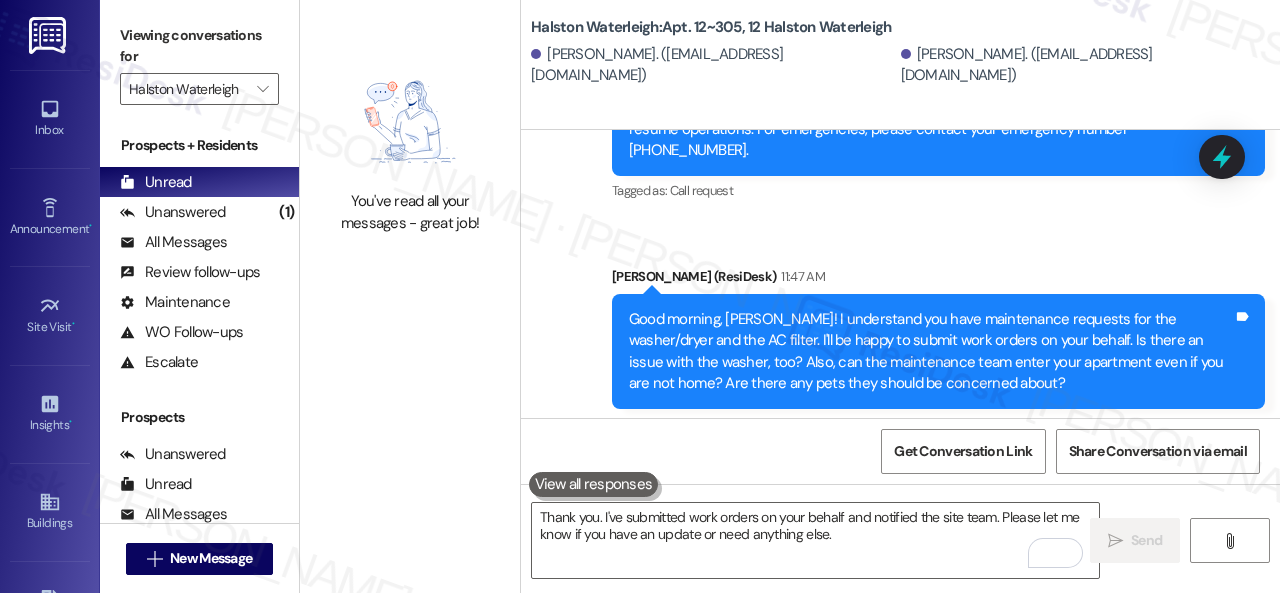 scroll, scrollTop: 20763, scrollLeft: 0, axis: vertical 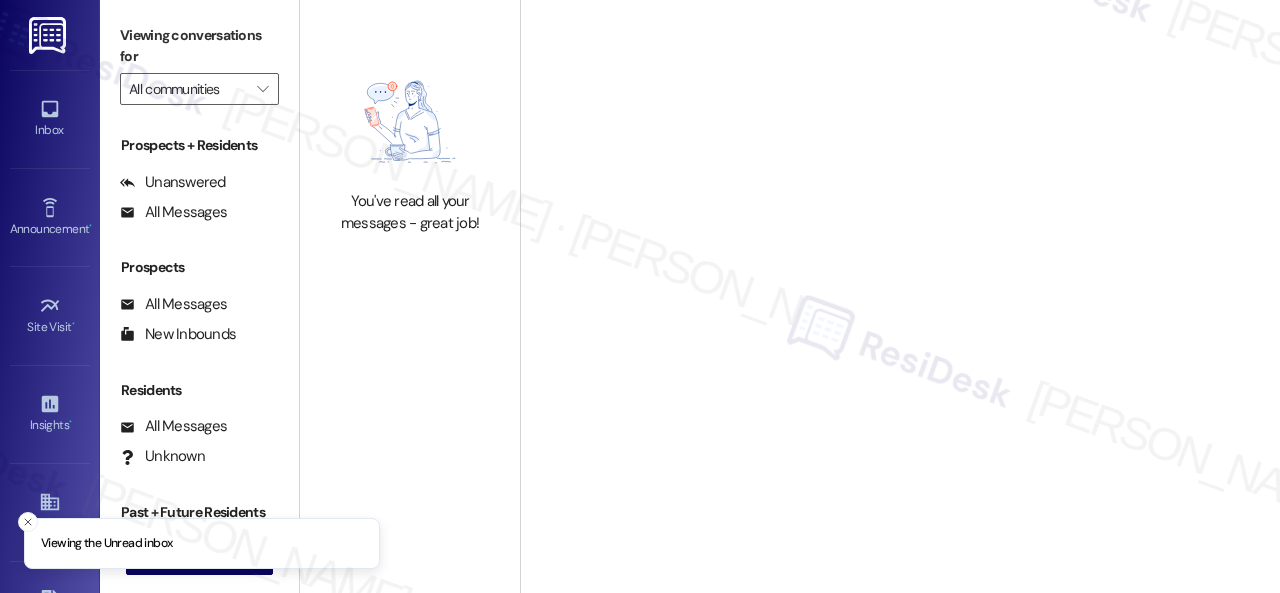type on "Halston Waterleigh" 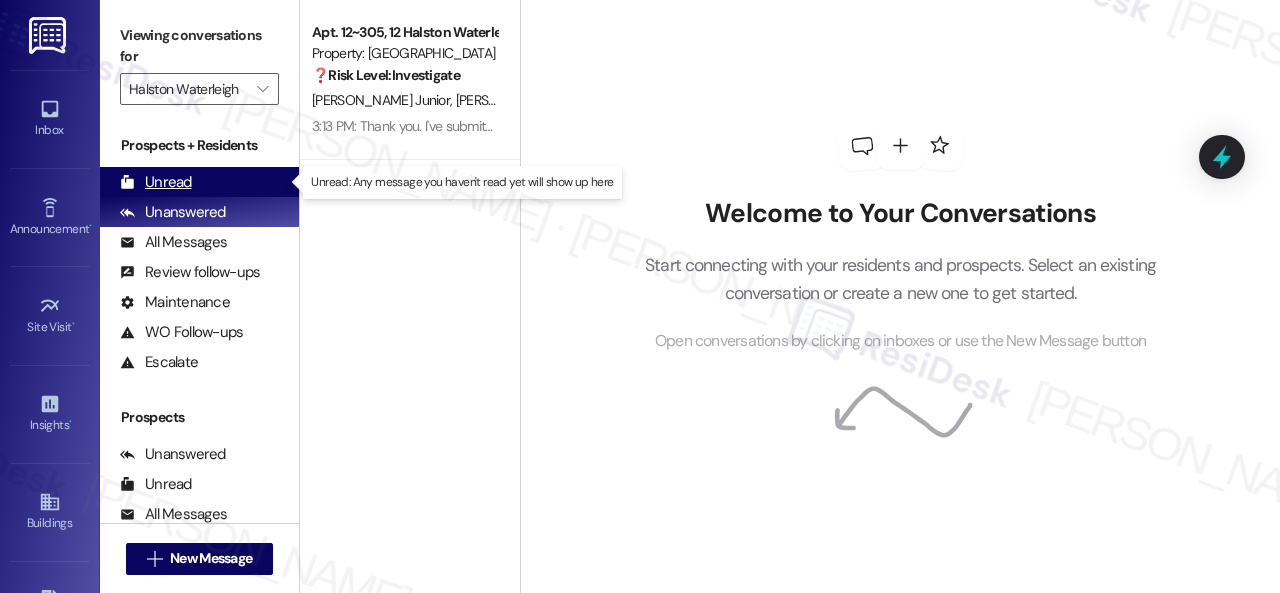 click on "Unread" at bounding box center [156, 182] 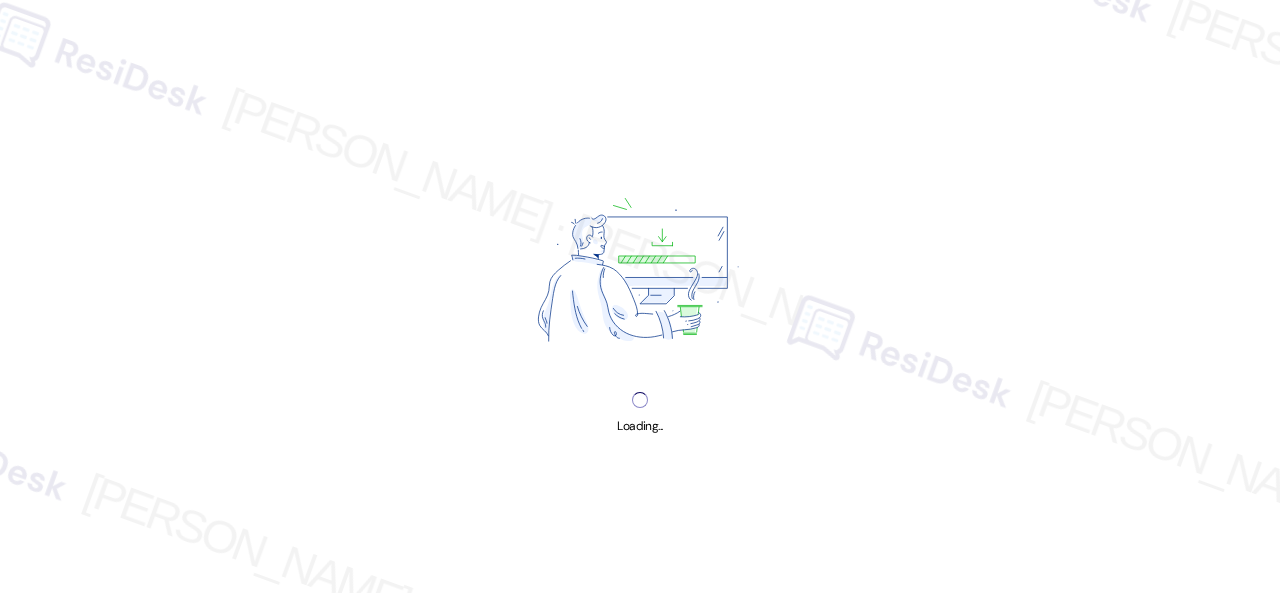 scroll, scrollTop: 0, scrollLeft: 0, axis: both 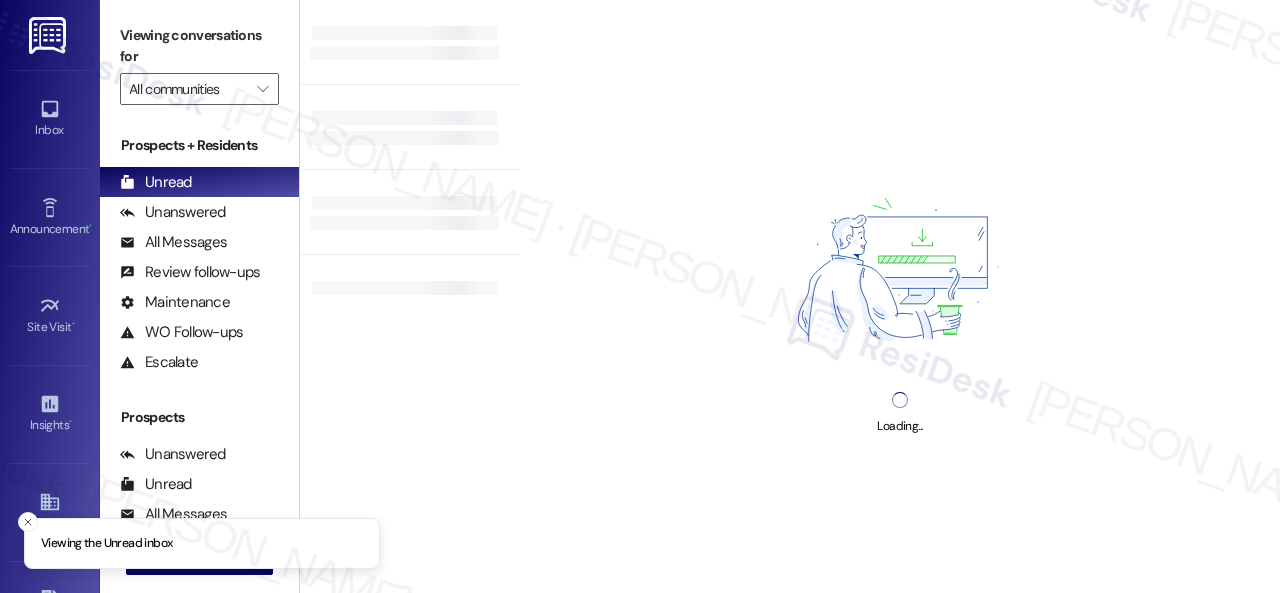 type on "Halston Waterleigh" 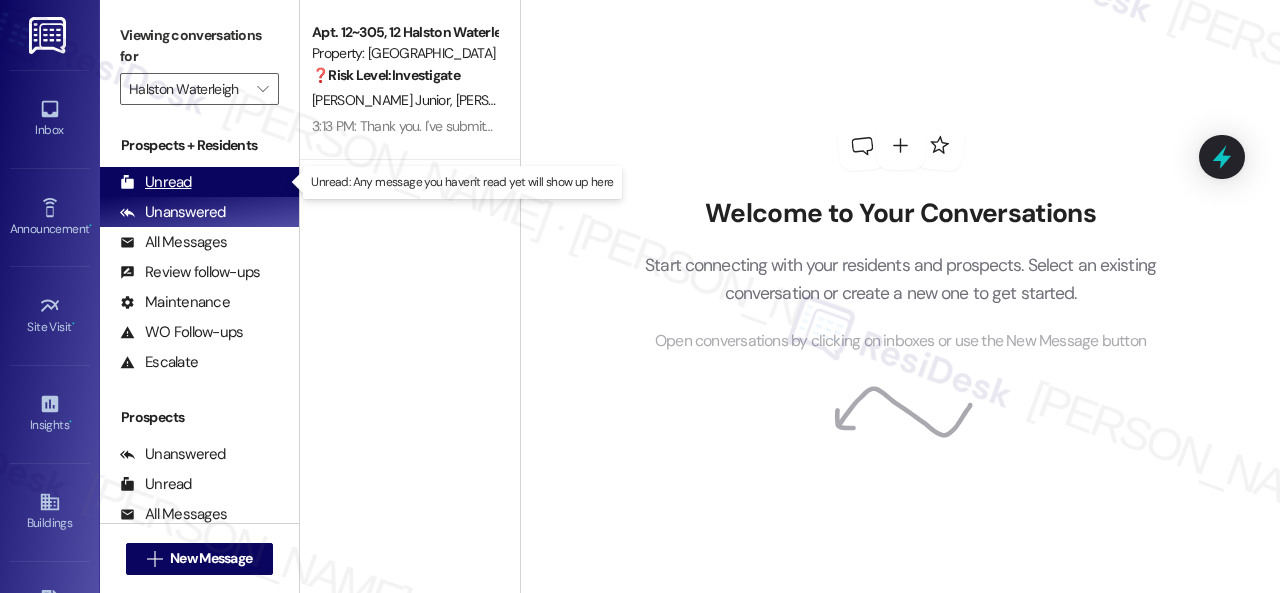 click on "Unread" at bounding box center (156, 182) 